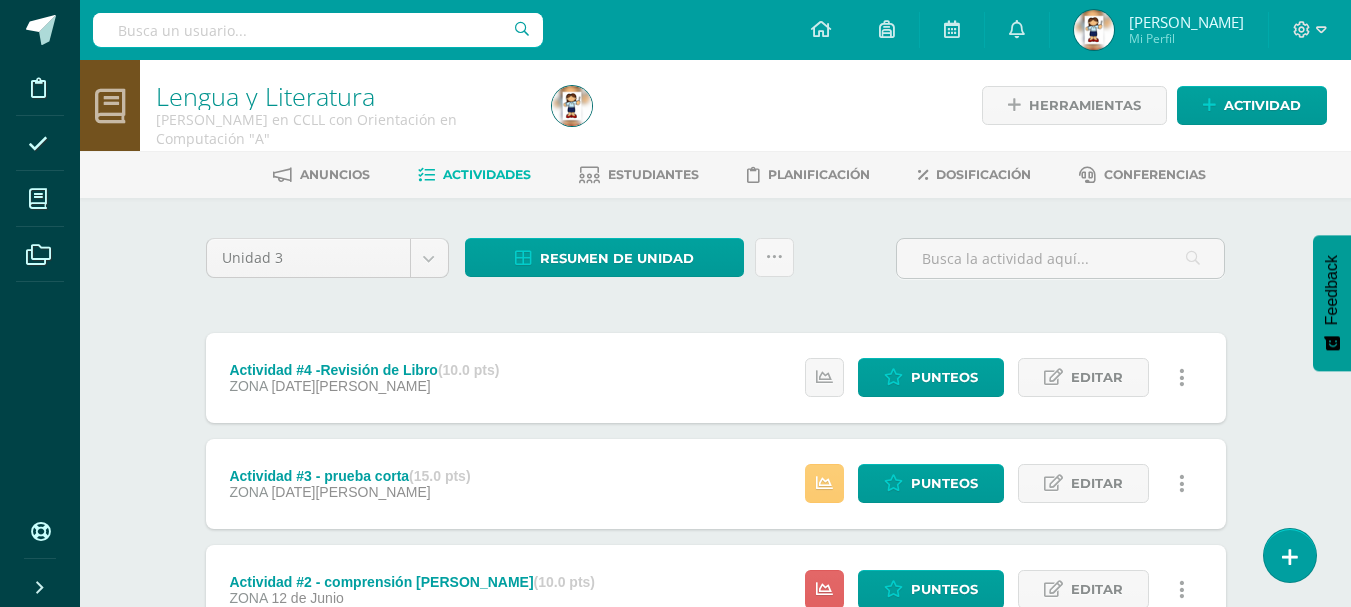 scroll, scrollTop: 0, scrollLeft: 0, axis: both 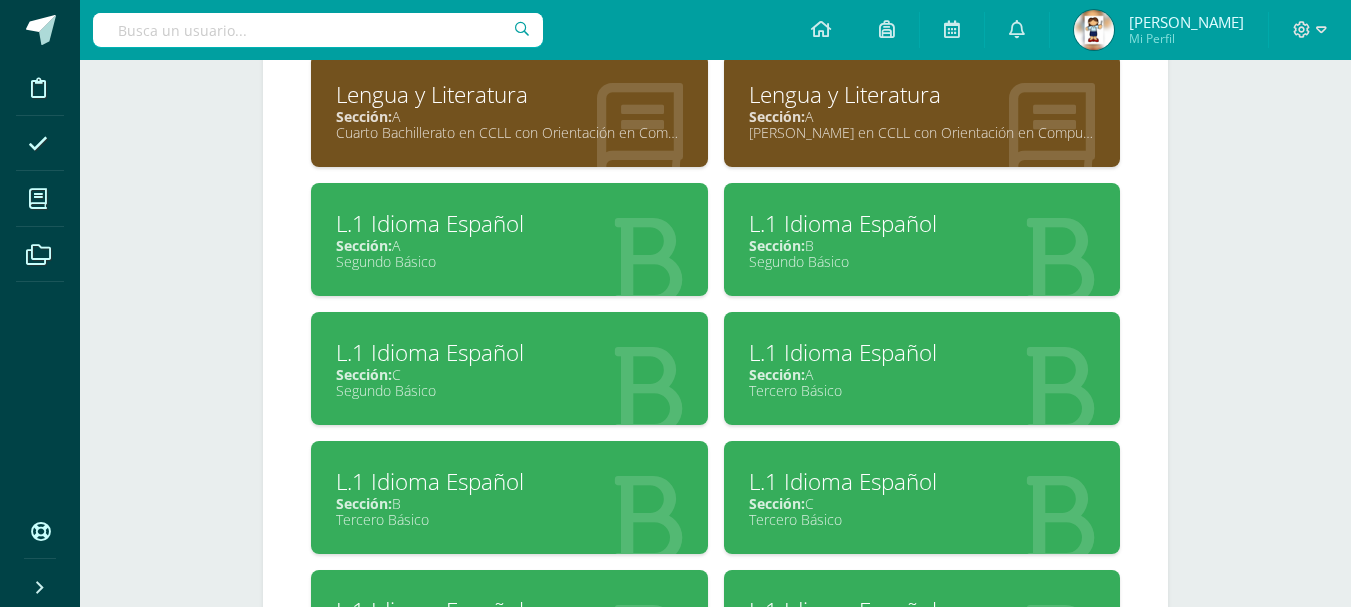 drag, startPoint x: 1357, startPoint y: 91, endPoint x: 1361, endPoint y: 366, distance: 275.02908 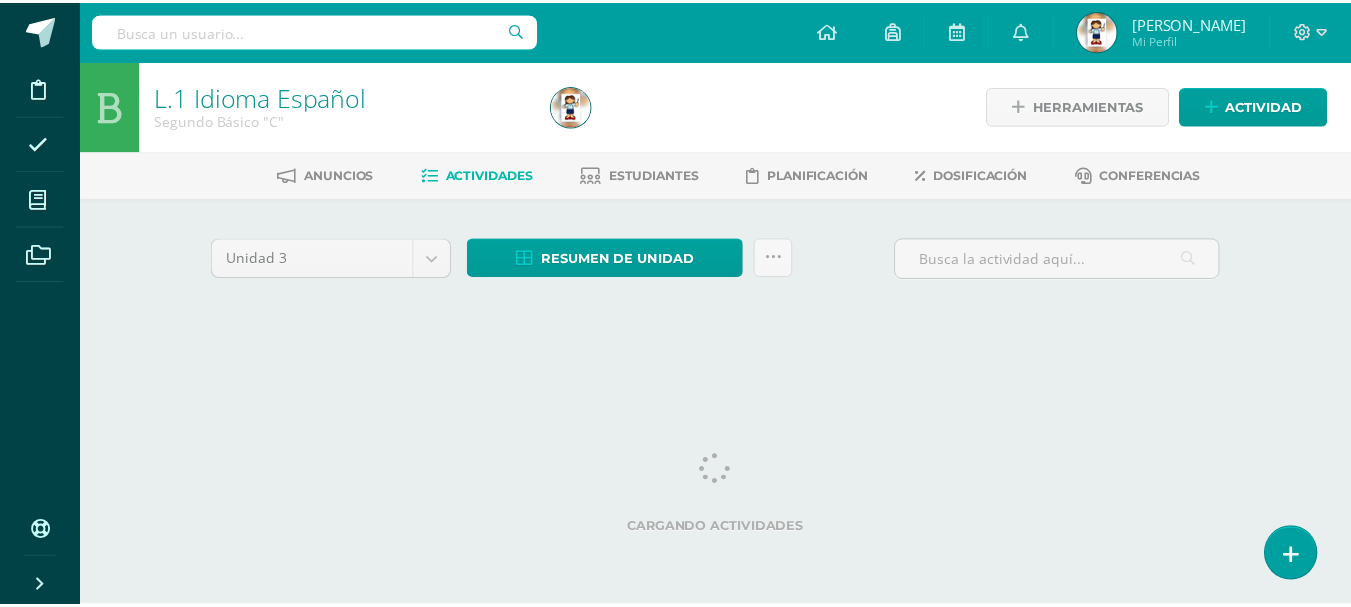 scroll, scrollTop: 0, scrollLeft: 0, axis: both 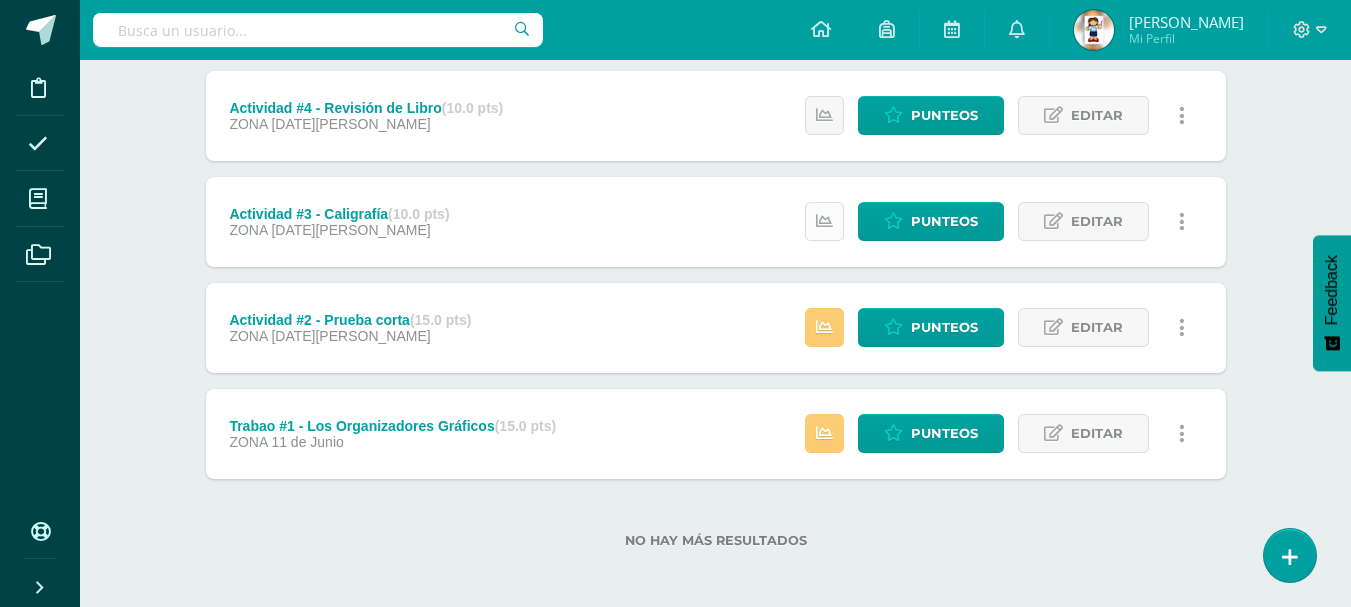 click at bounding box center [824, 221] 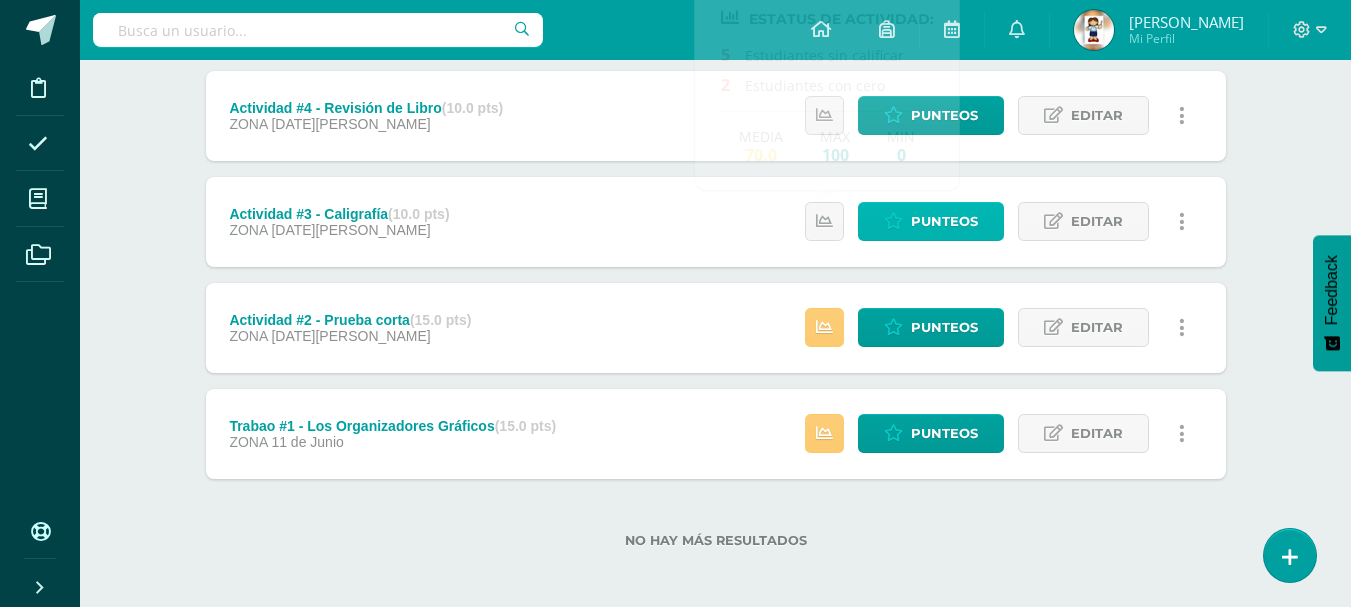 click on "Punteos" at bounding box center [944, 221] 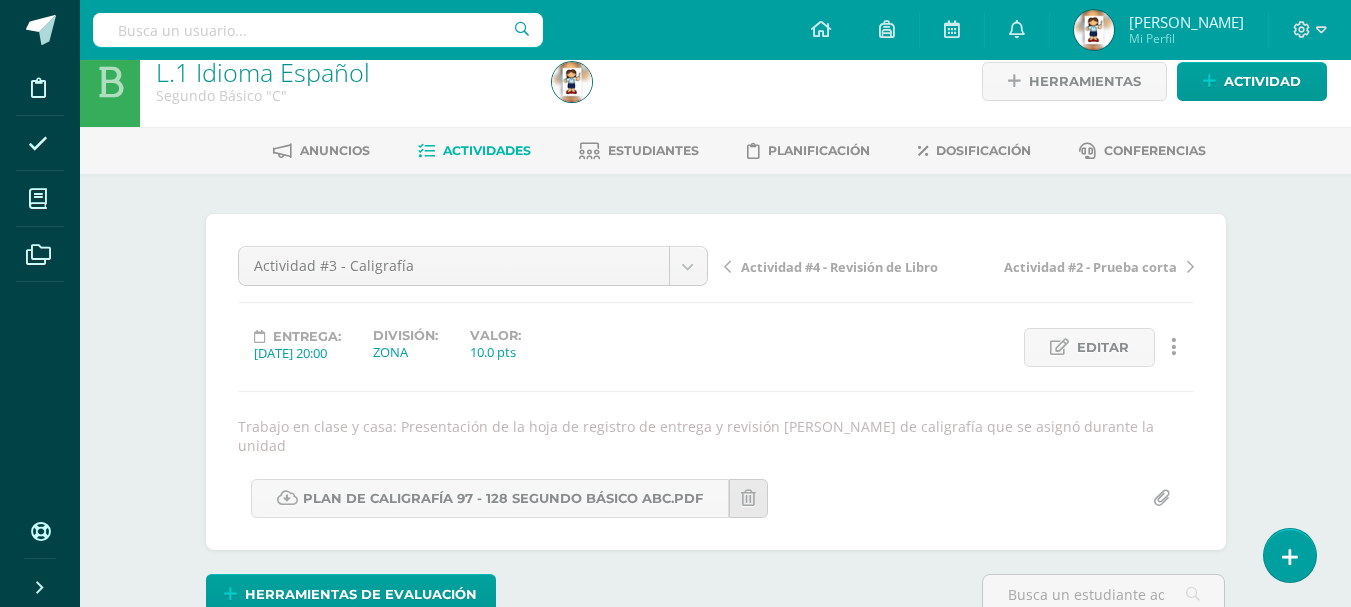 scroll, scrollTop: 25, scrollLeft: 0, axis: vertical 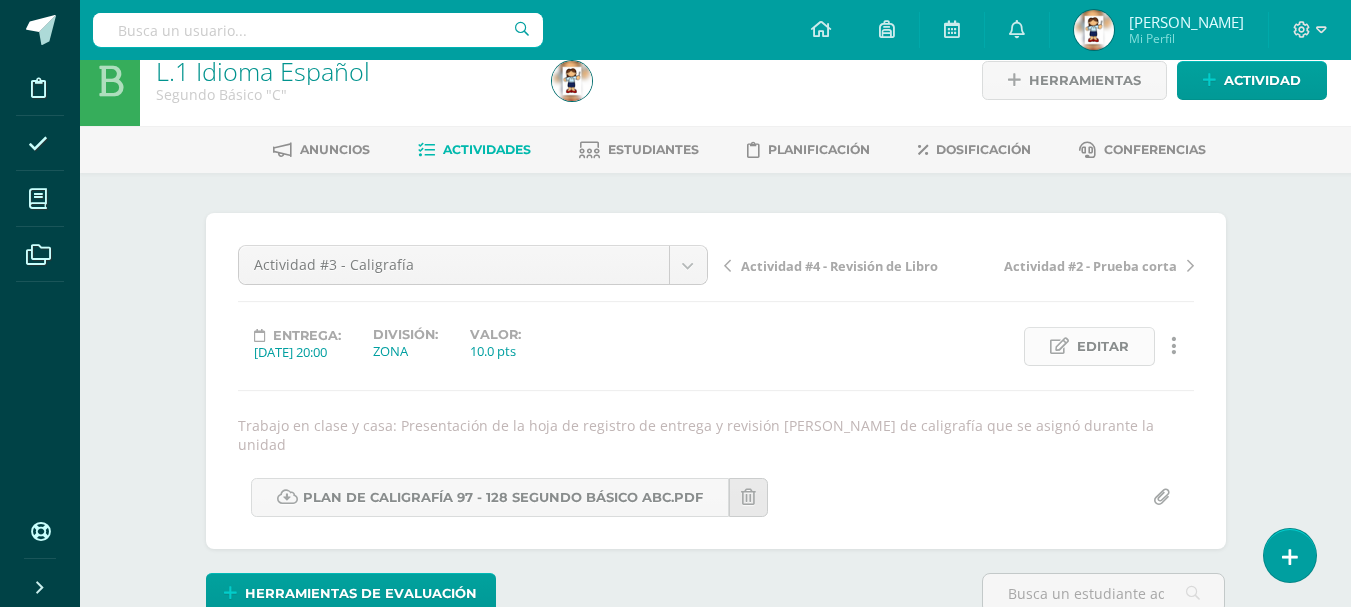 click on "Editar" at bounding box center (1103, 346) 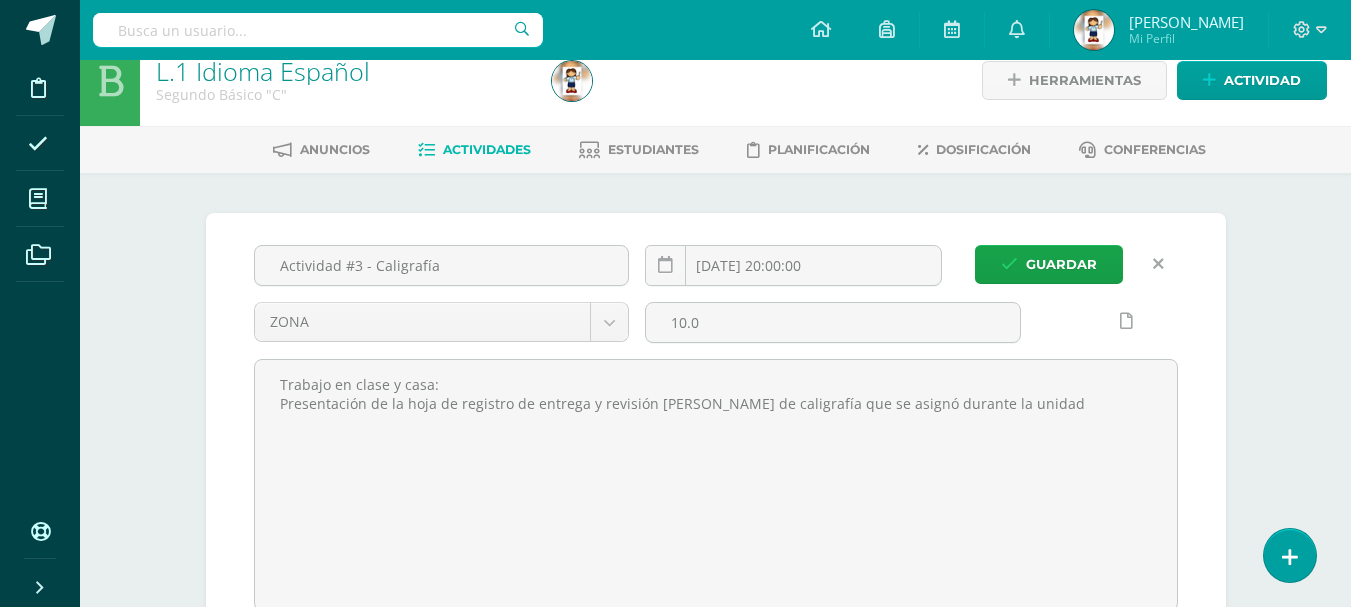 click at bounding box center [1158, 264] 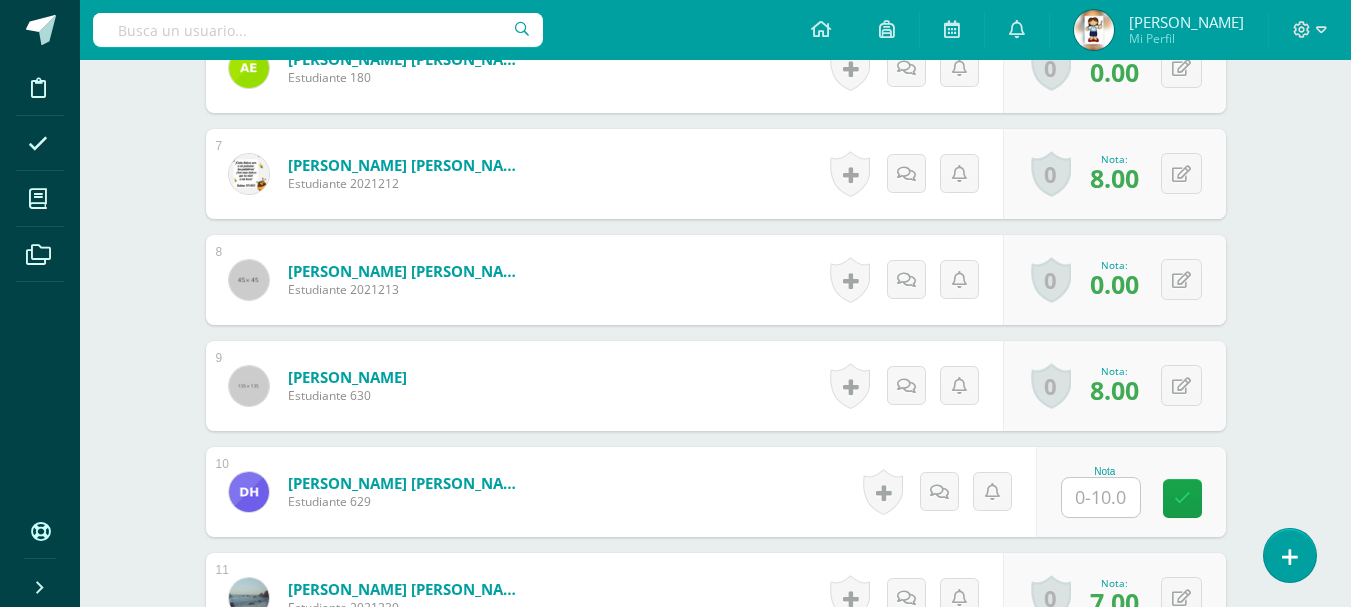scroll, scrollTop: 1247, scrollLeft: 0, axis: vertical 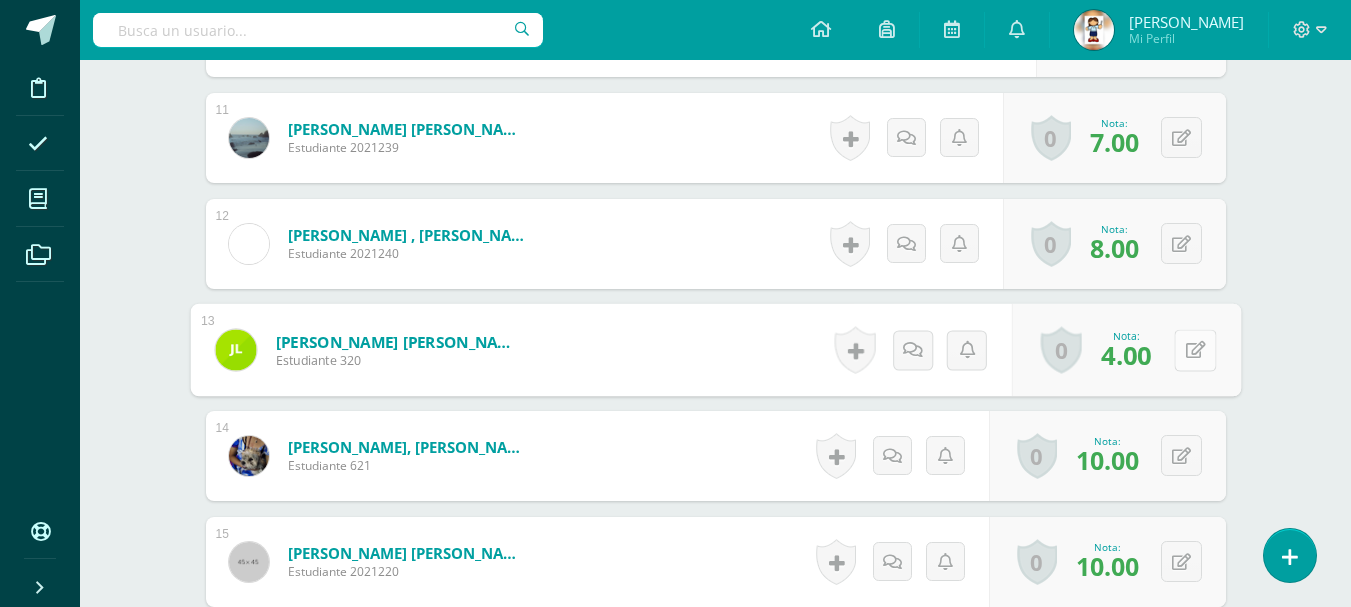 click at bounding box center (1195, 350) 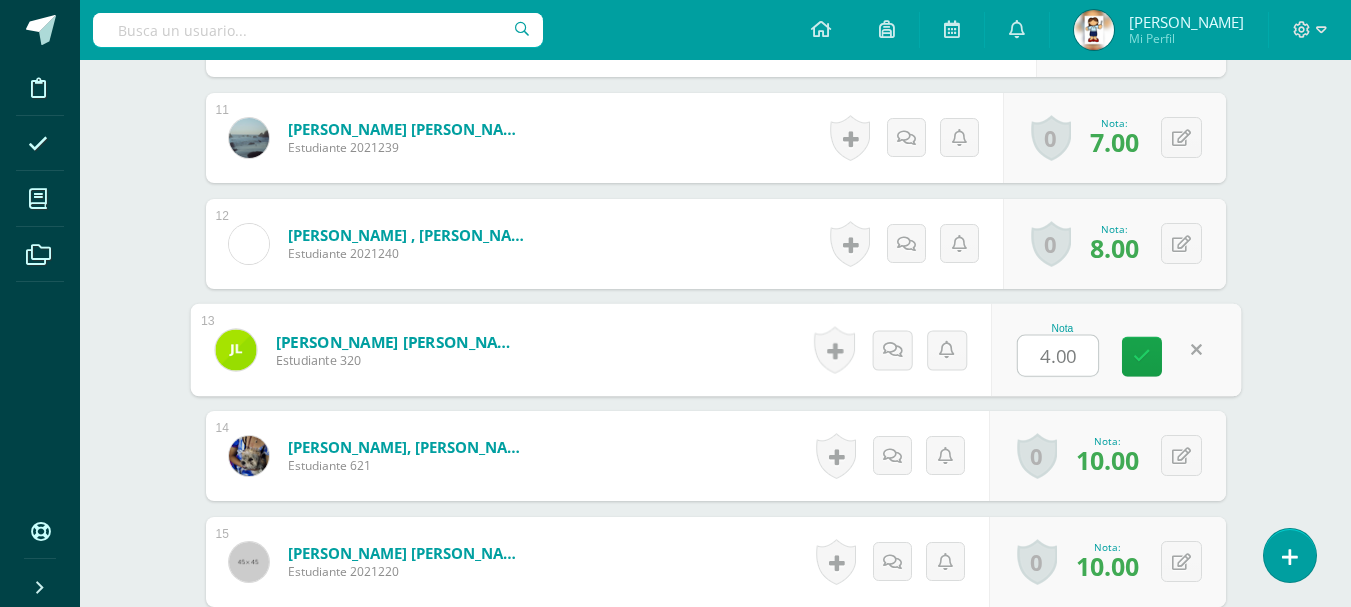 type on "8" 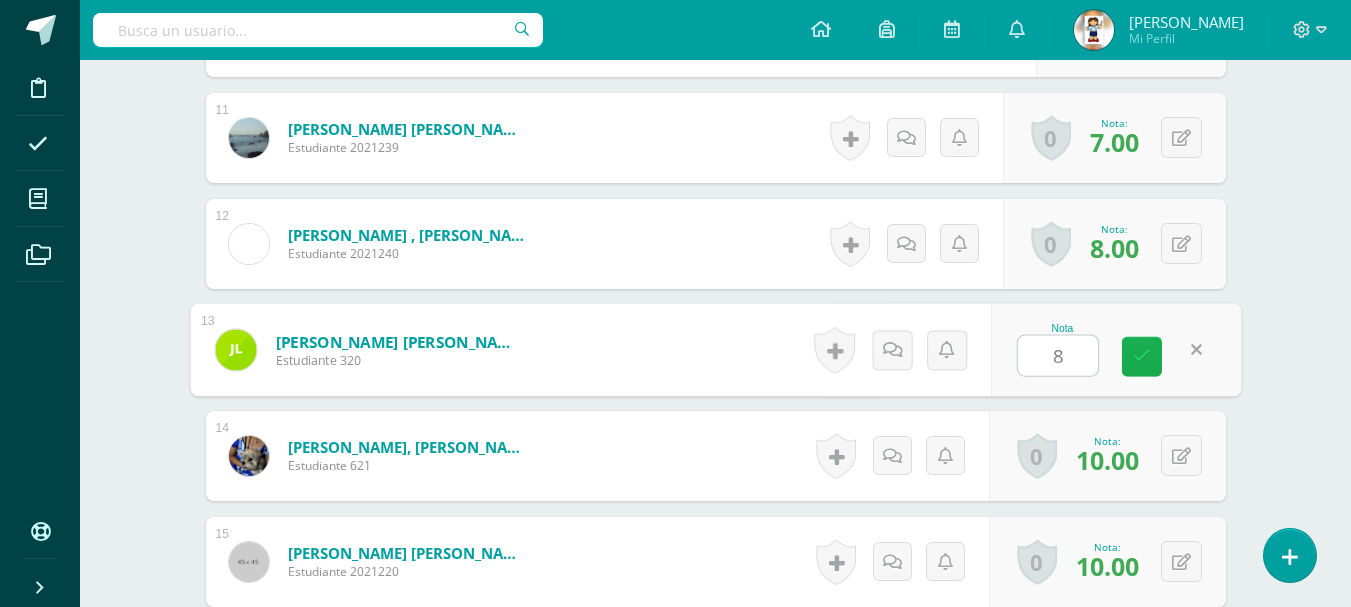 click at bounding box center (1142, 357) 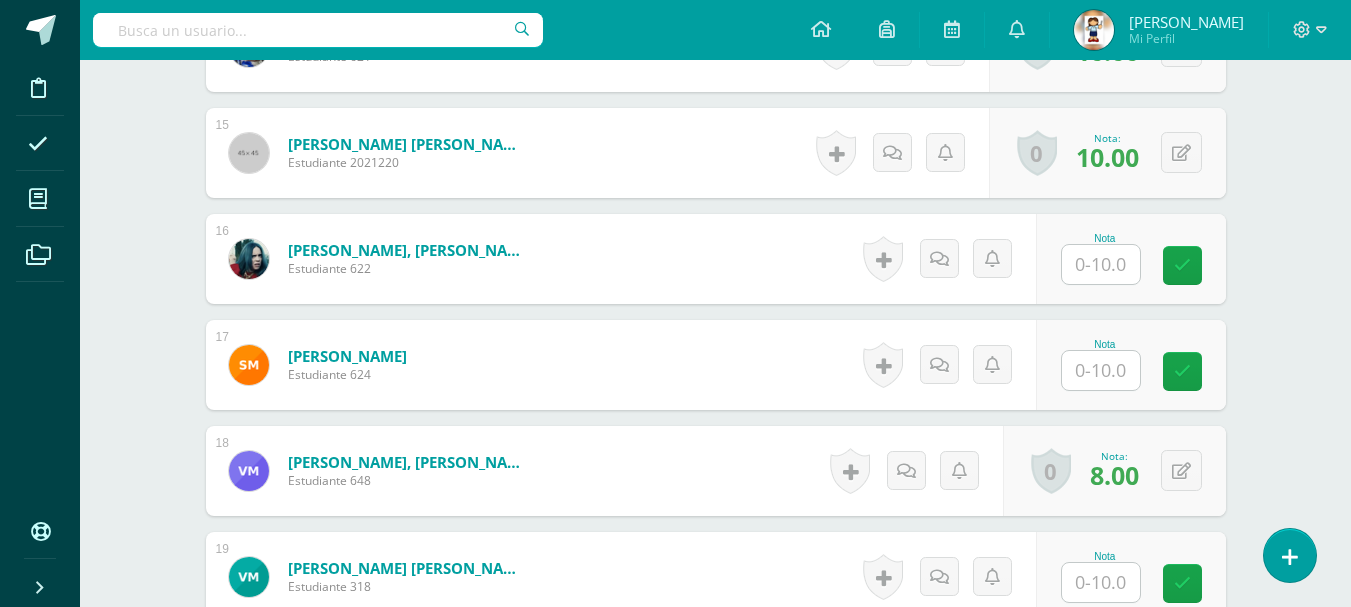 scroll, scrollTop: 2124, scrollLeft: 0, axis: vertical 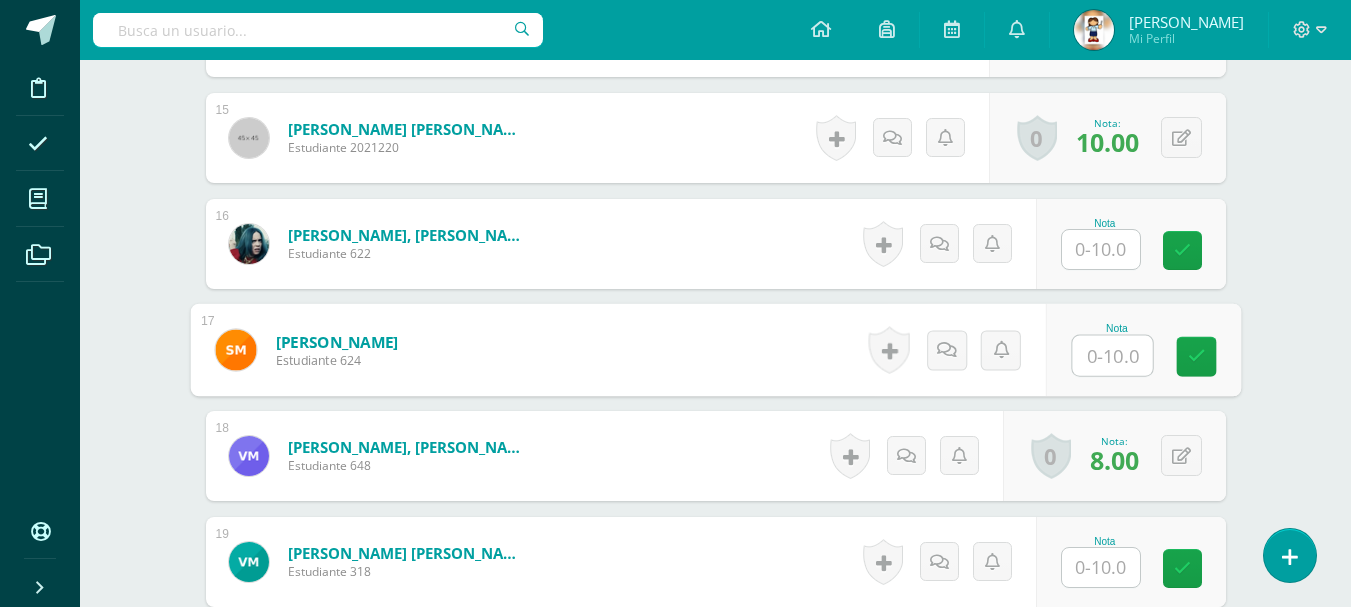 click at bounding box center [1112, 356] 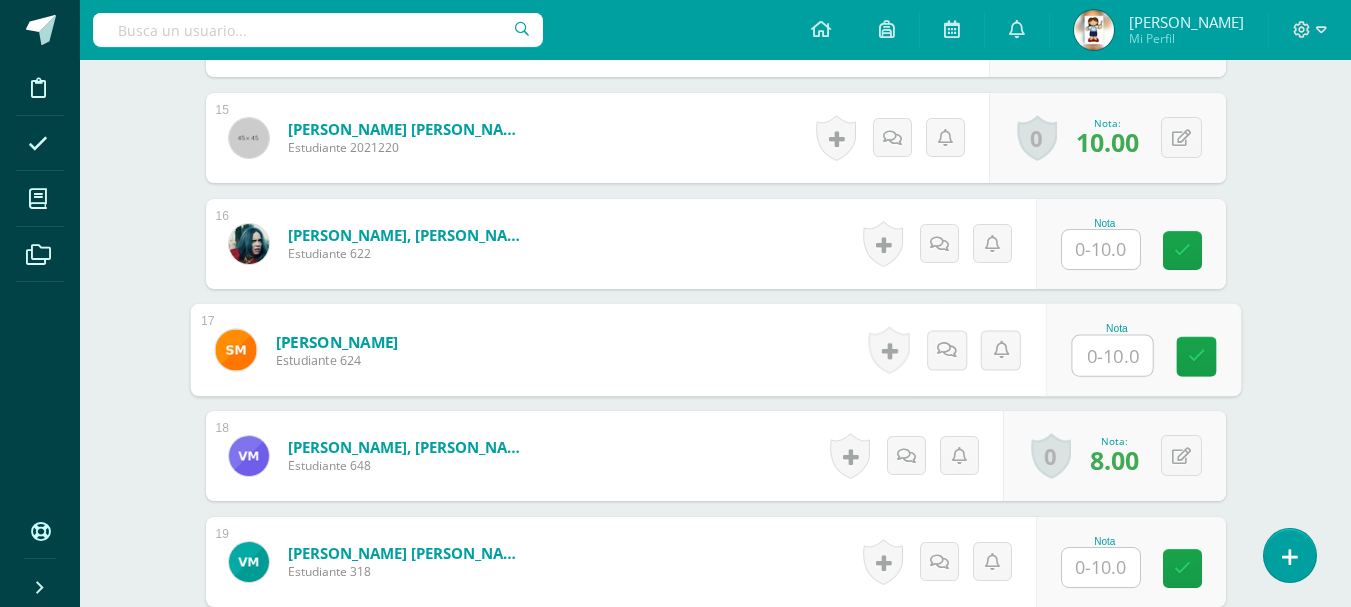 type on "6" 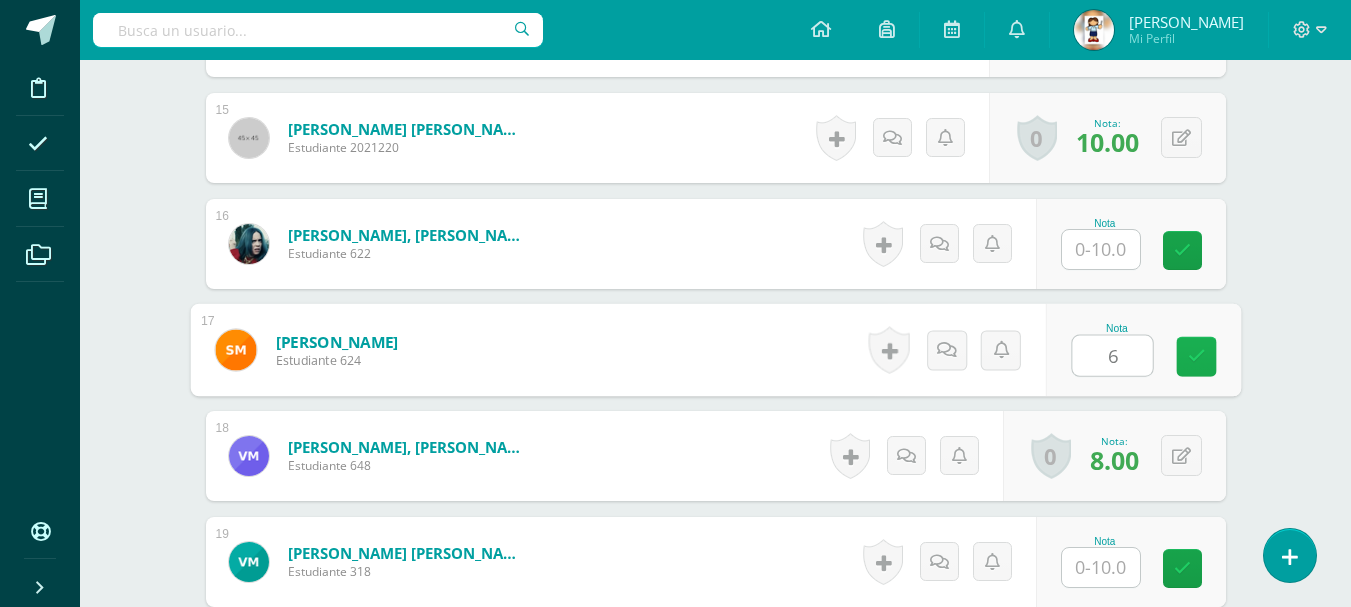 click at bounding box center [1196, 356] 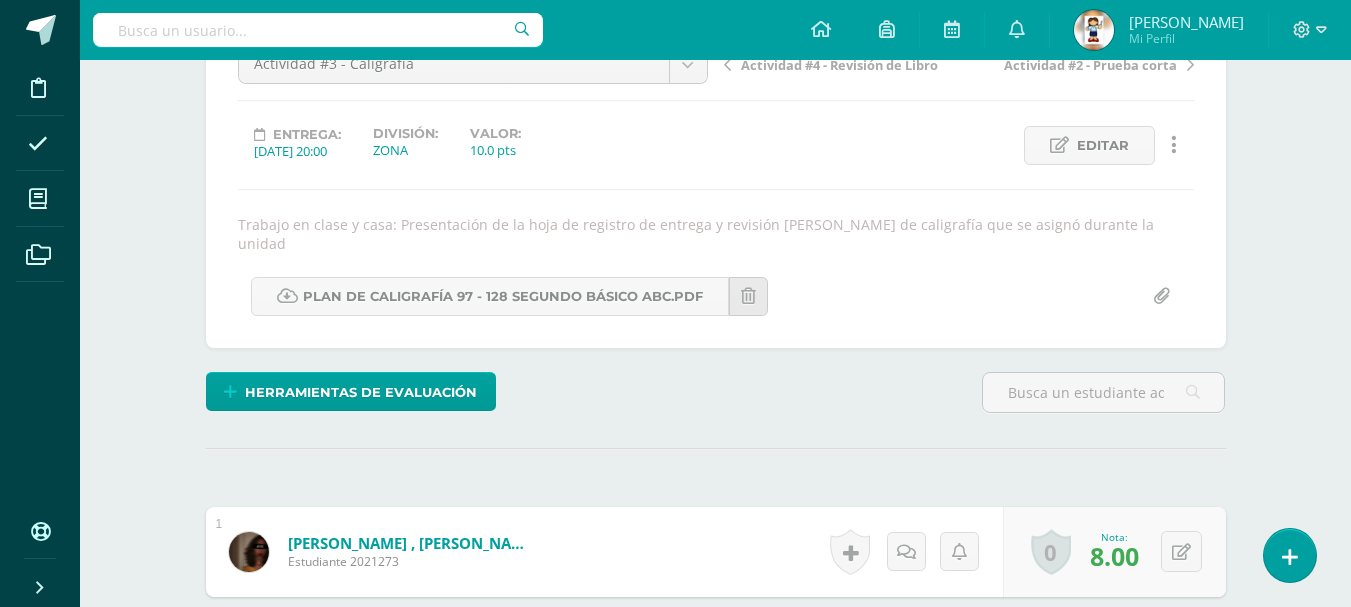 scroll, scrollTop: 0, scrollLeft: 0, axis: both 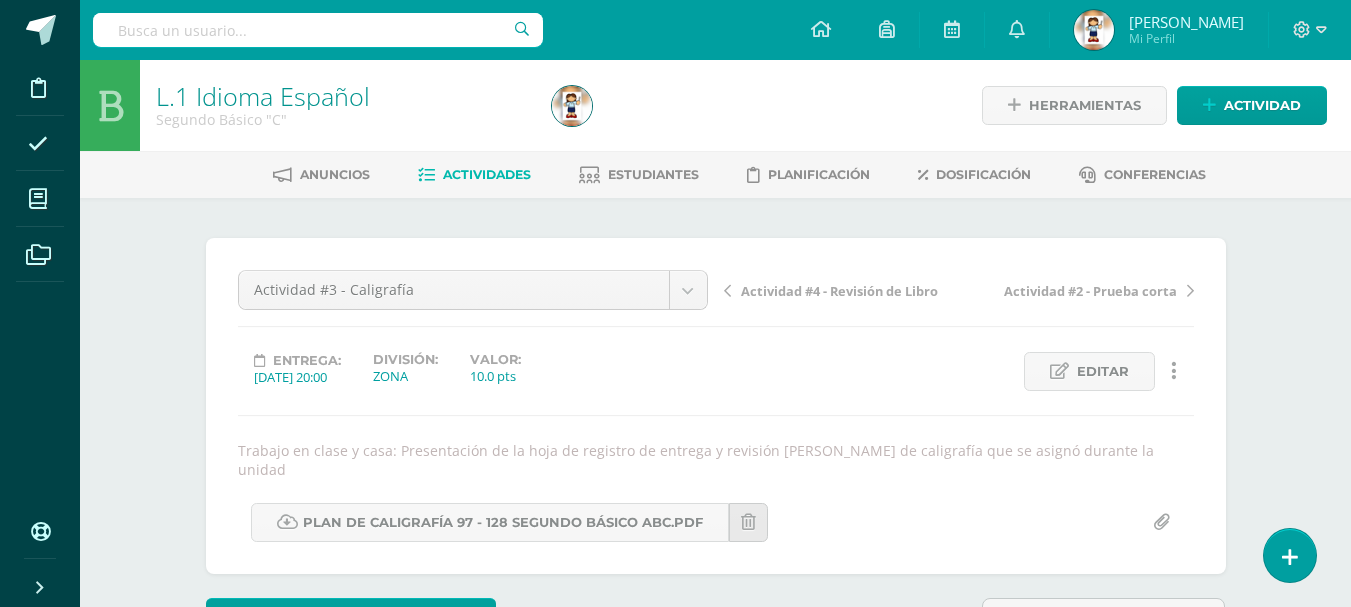 click on "Actividades" at bounding box center [487, 174] 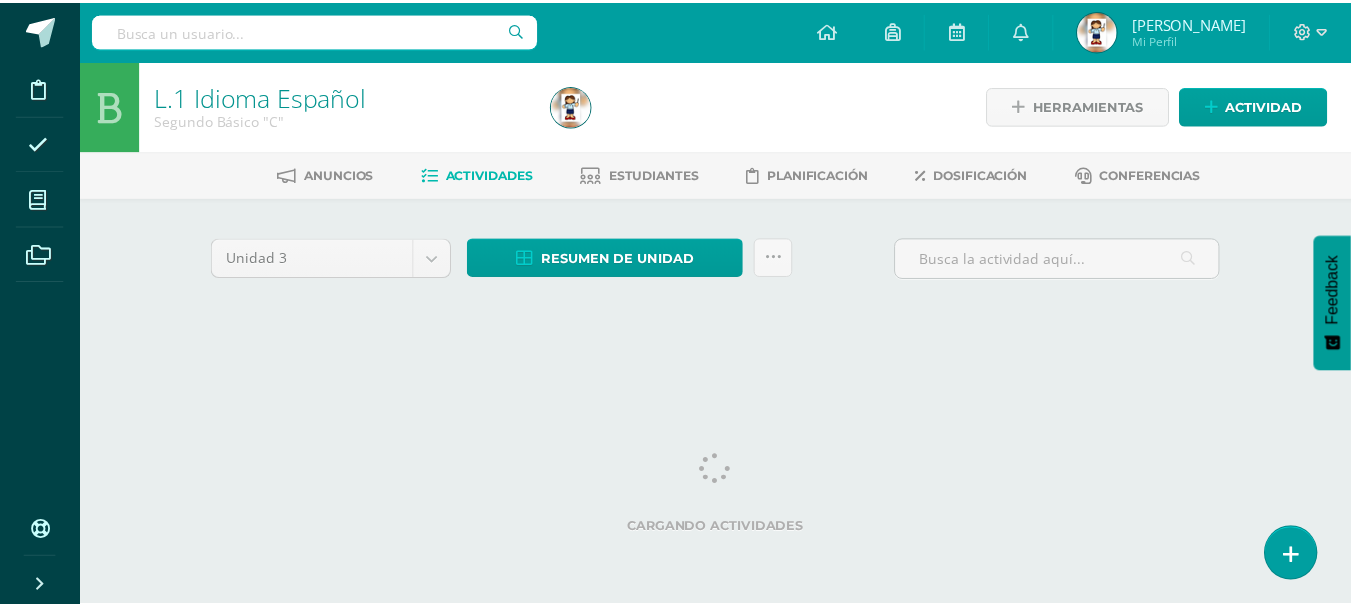 scroll, scrollTop: 0, scrollLeft: 0, axis: both 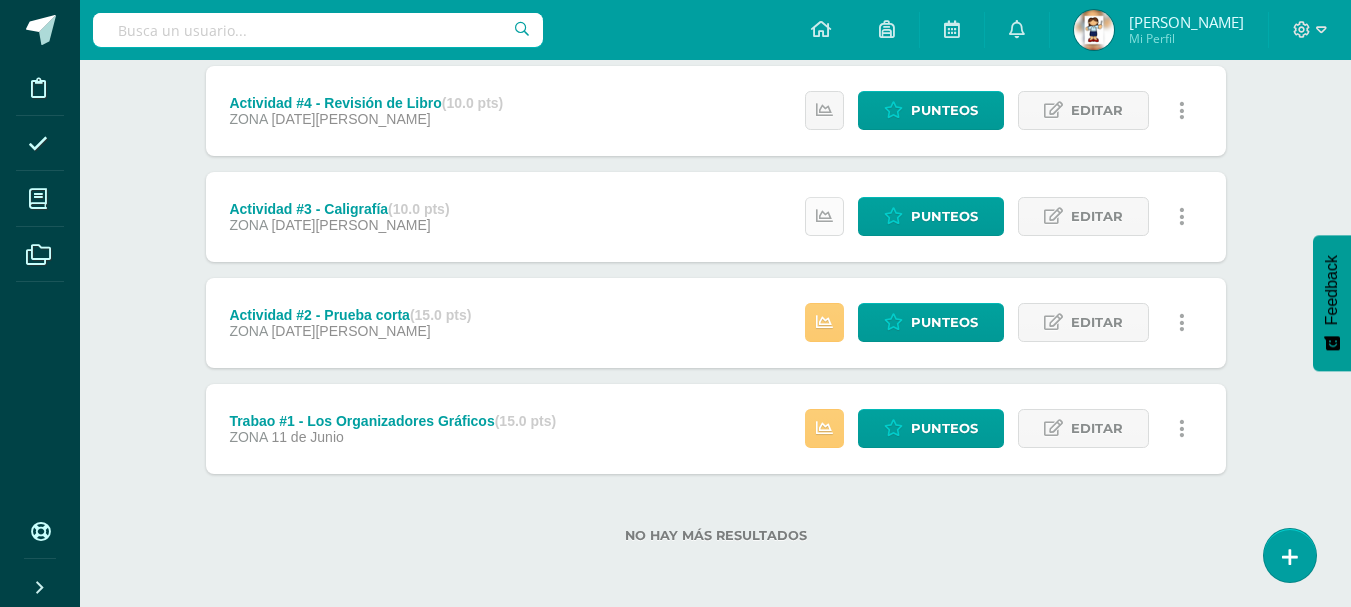 click at bounding box center [824, 216] 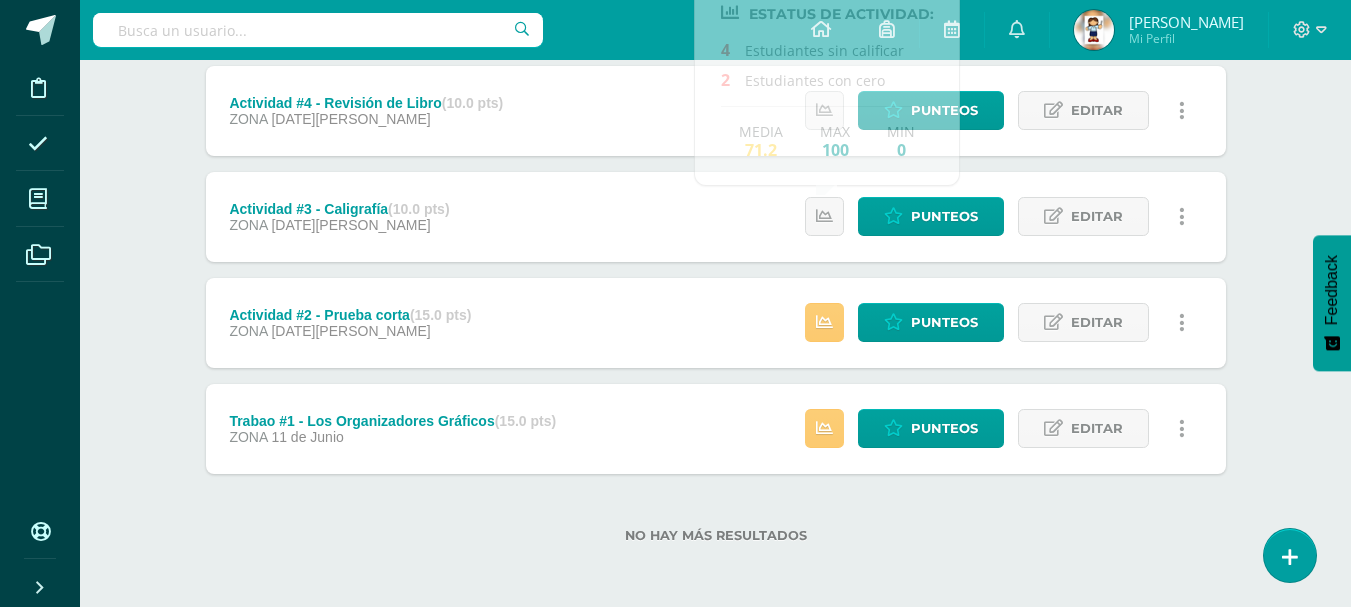 click on "No hay más resultados" at bounding box center [716, 535] 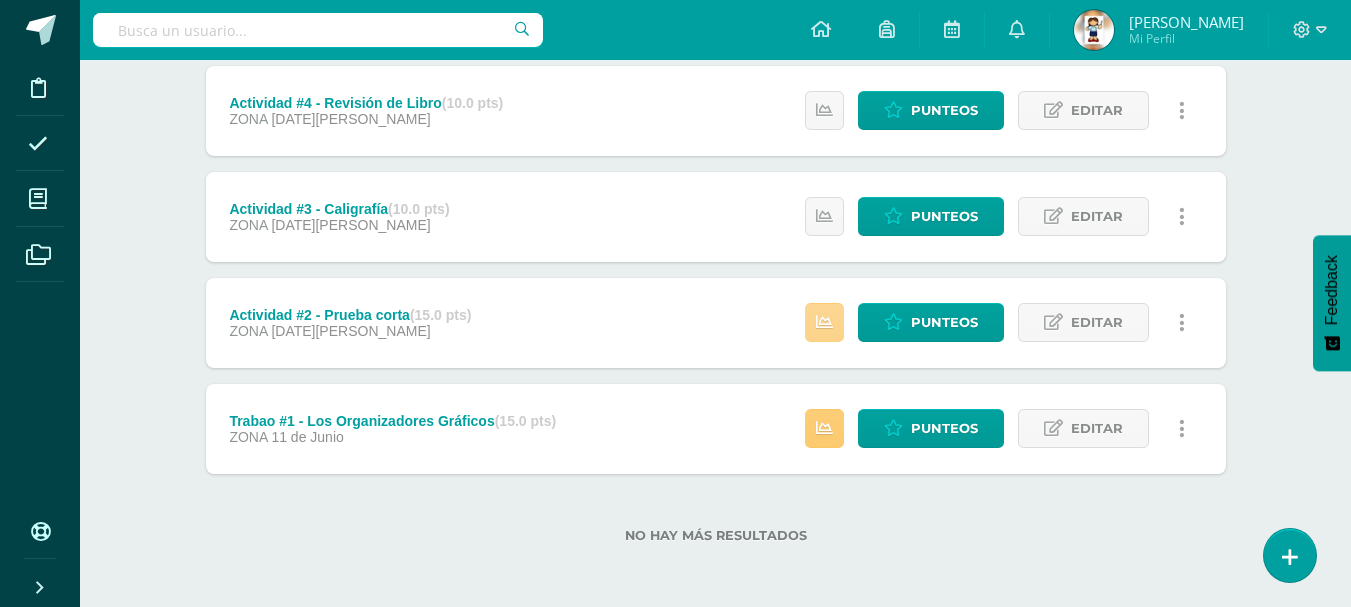 click at bounding box center (824, 322) 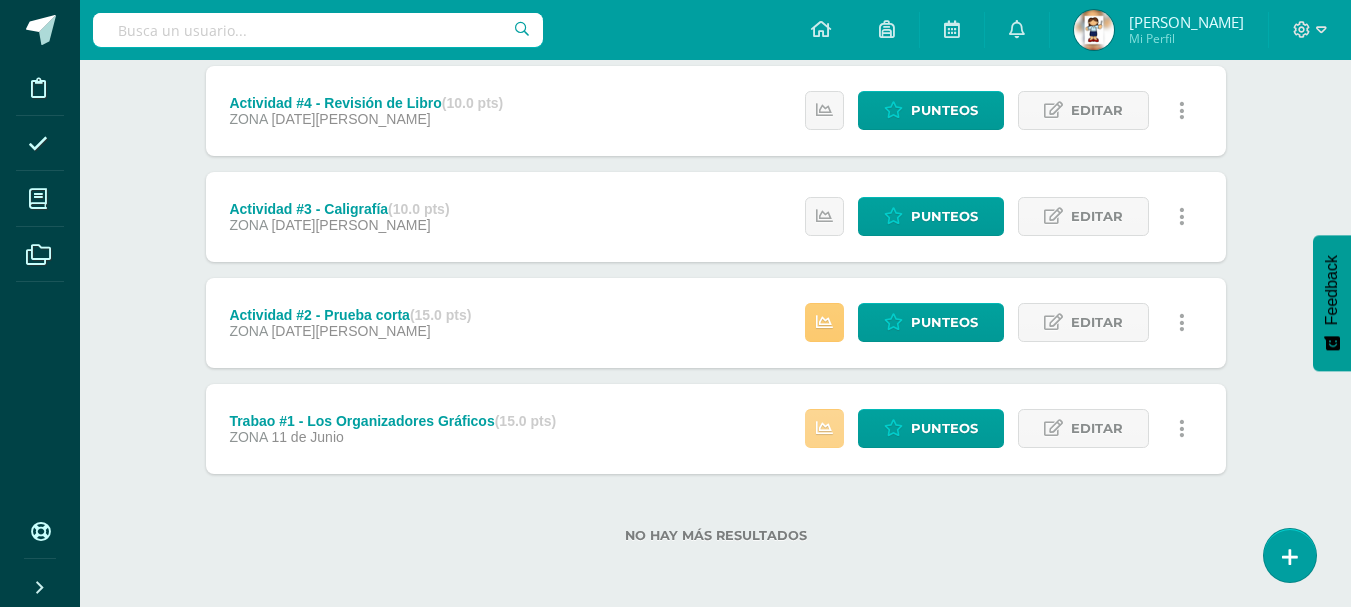 click at bounding box center (824, 428) 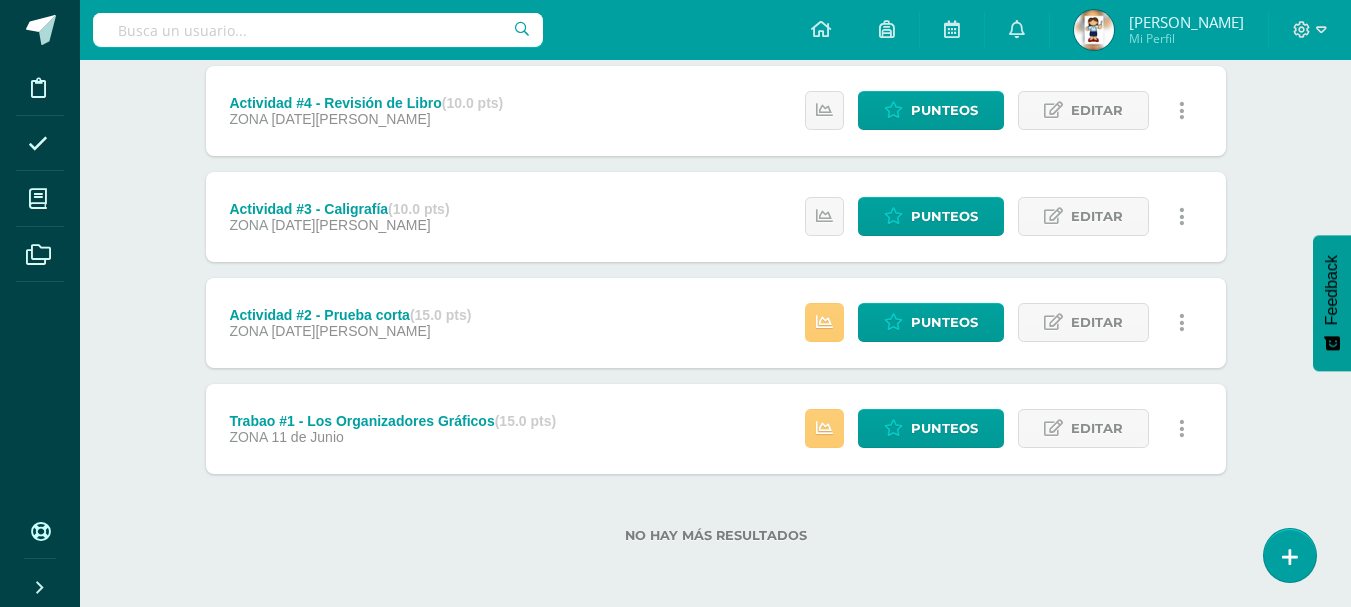 click on "No hay más resultados" at bounding box center (716, 520) 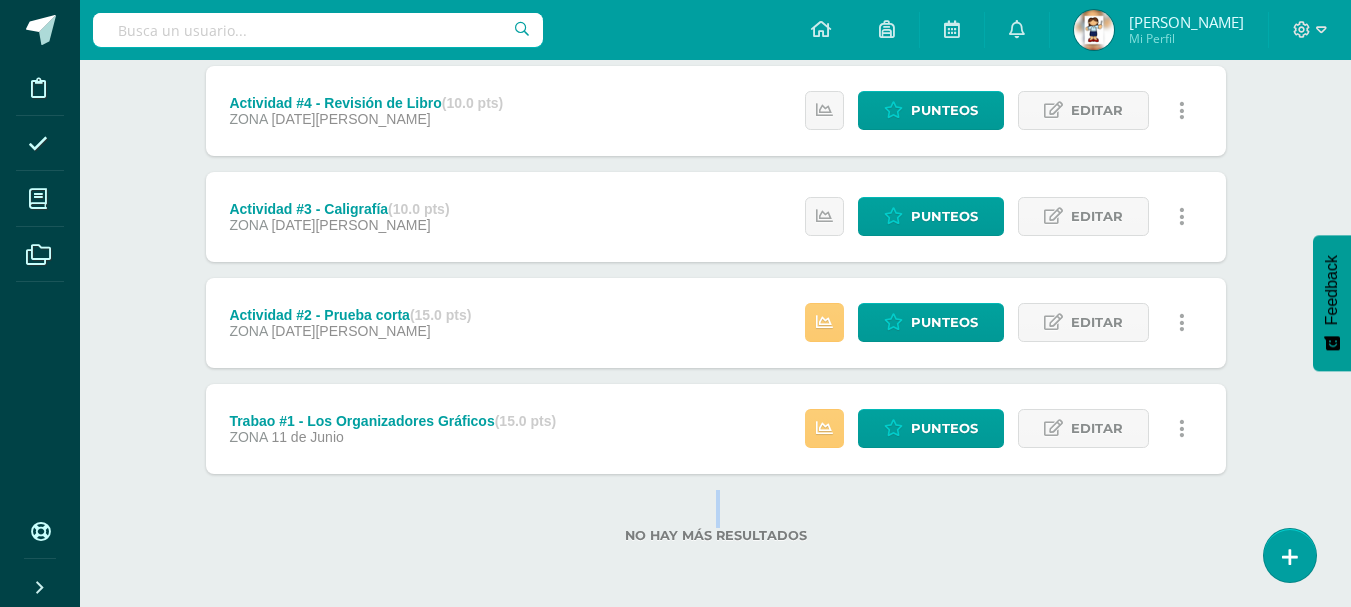 click on "No hay más resultados" at bounding box center (716, 520) 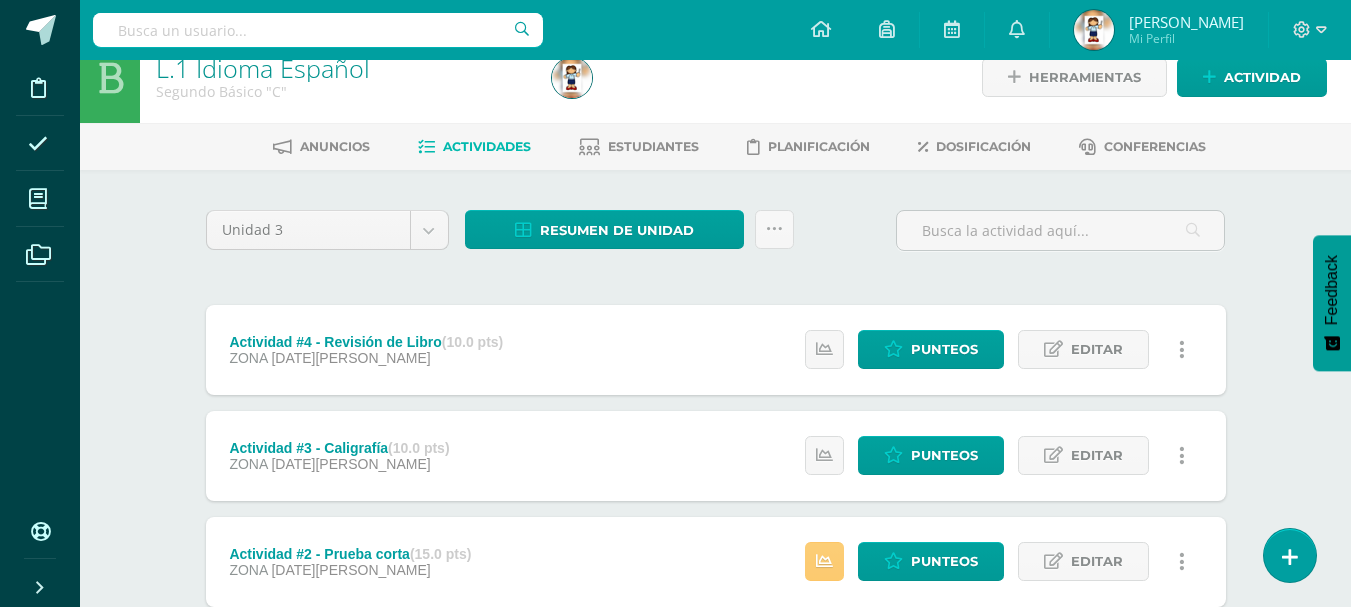 scroll, scrollTop: 0, scrollLeft: 0, axis: both 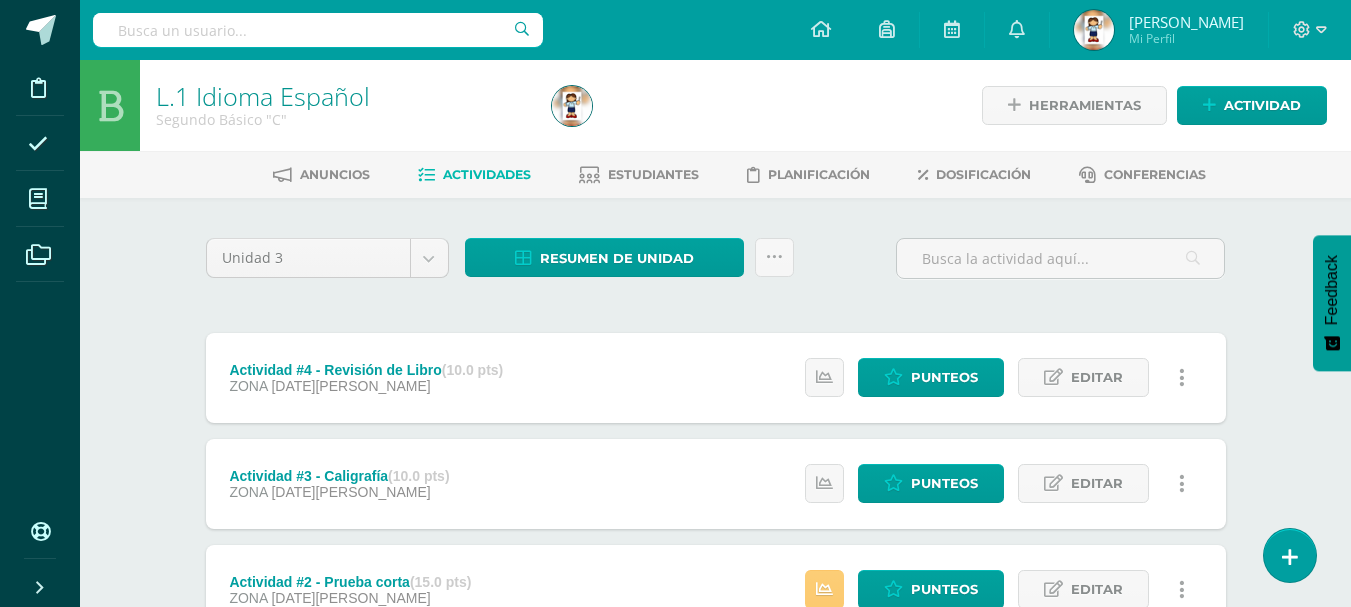 click at bounding box center [1094, 30] 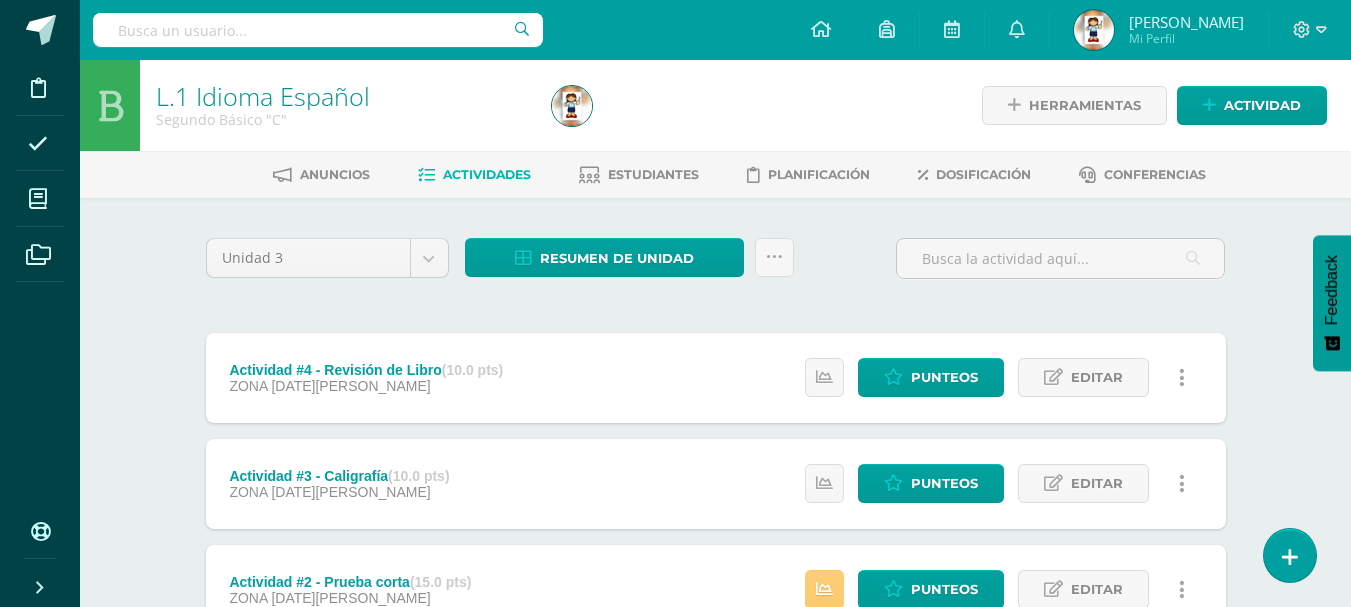 click on "Actividad #4 - Revisión de Libro  (10.0 pts)
ZONA
11 de Julio
Estatus de Actividad:
30
Estudiantes sin calificar
0
Estudiantes con cero
Media
--
Max
0
Min
0
Punteos
Editar" at bounding box center [716, 537] 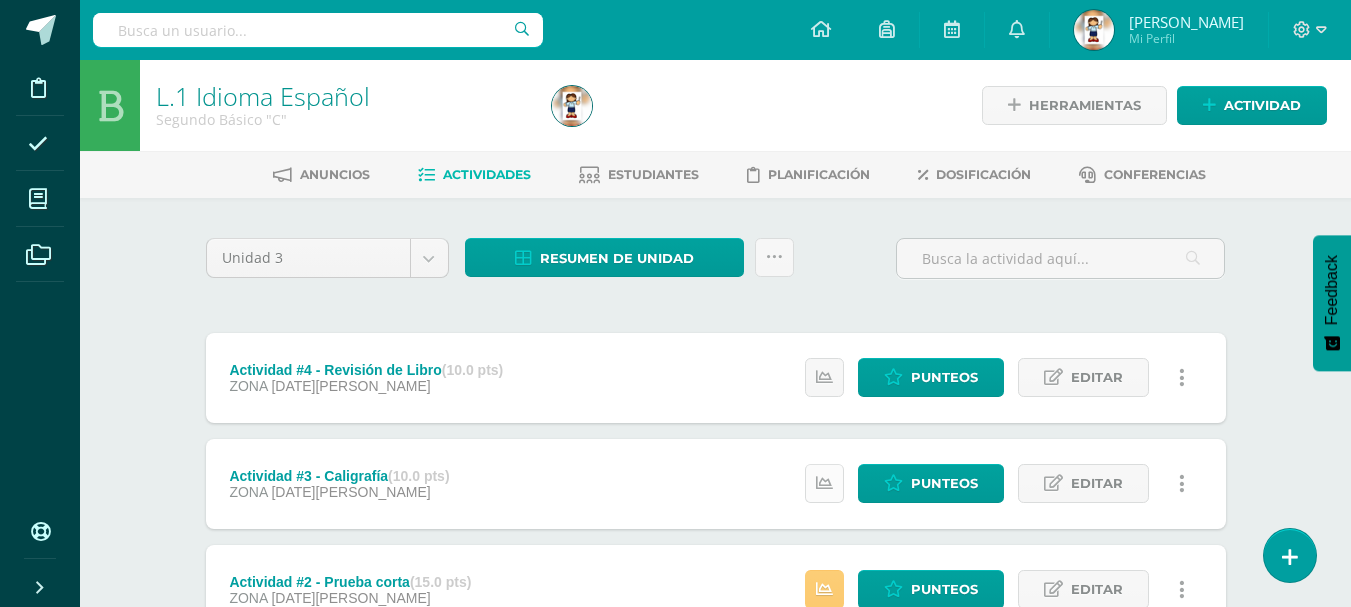 click at bounding box center [824, 483] 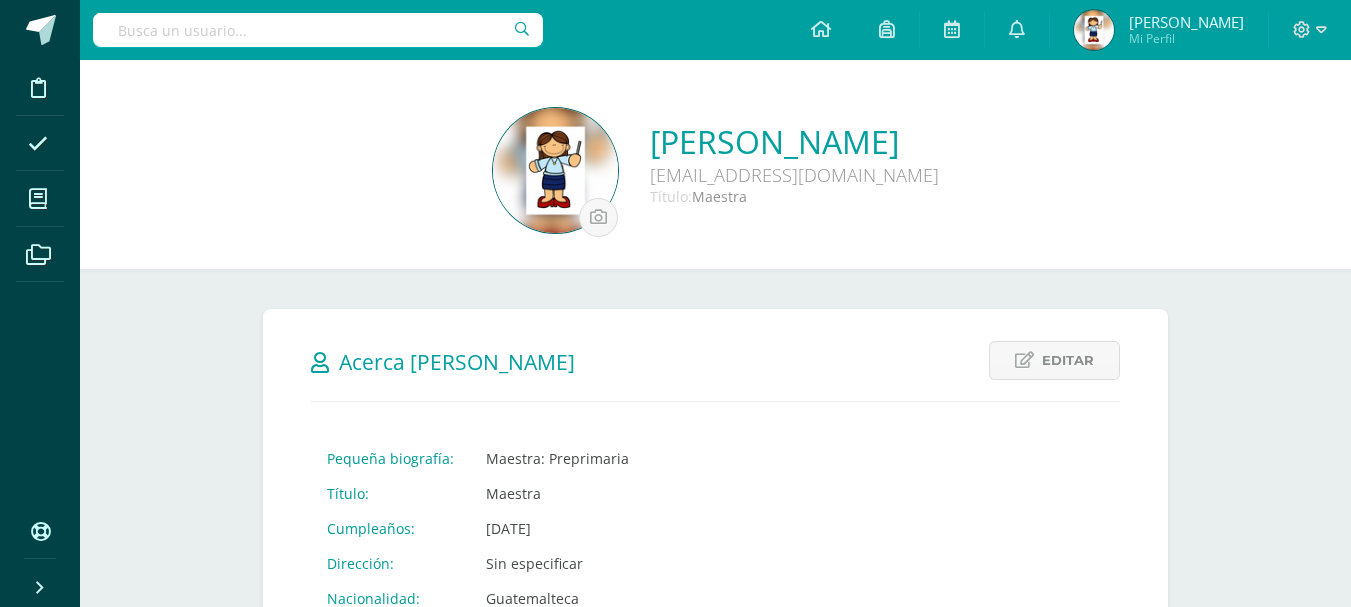 scroll, scrollTop: 0, scrollLeft: 0, axis: both 